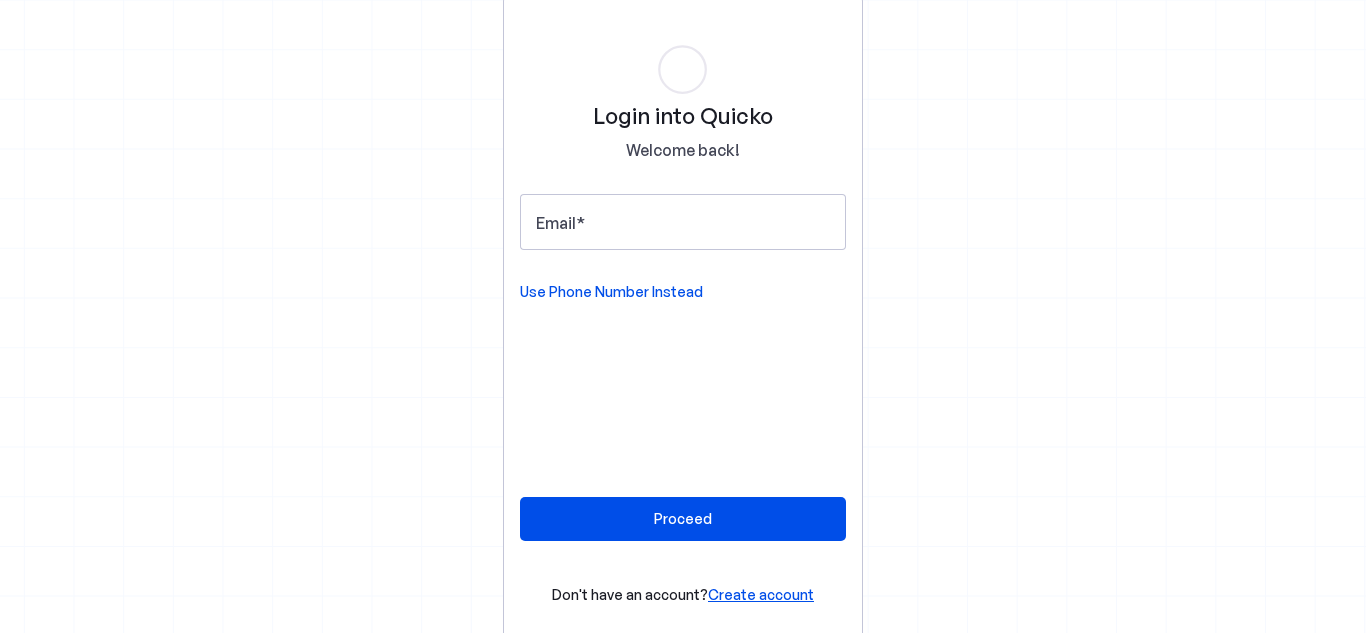 scroll, scrollTop: 0, scrollLeft: 0, axis: both 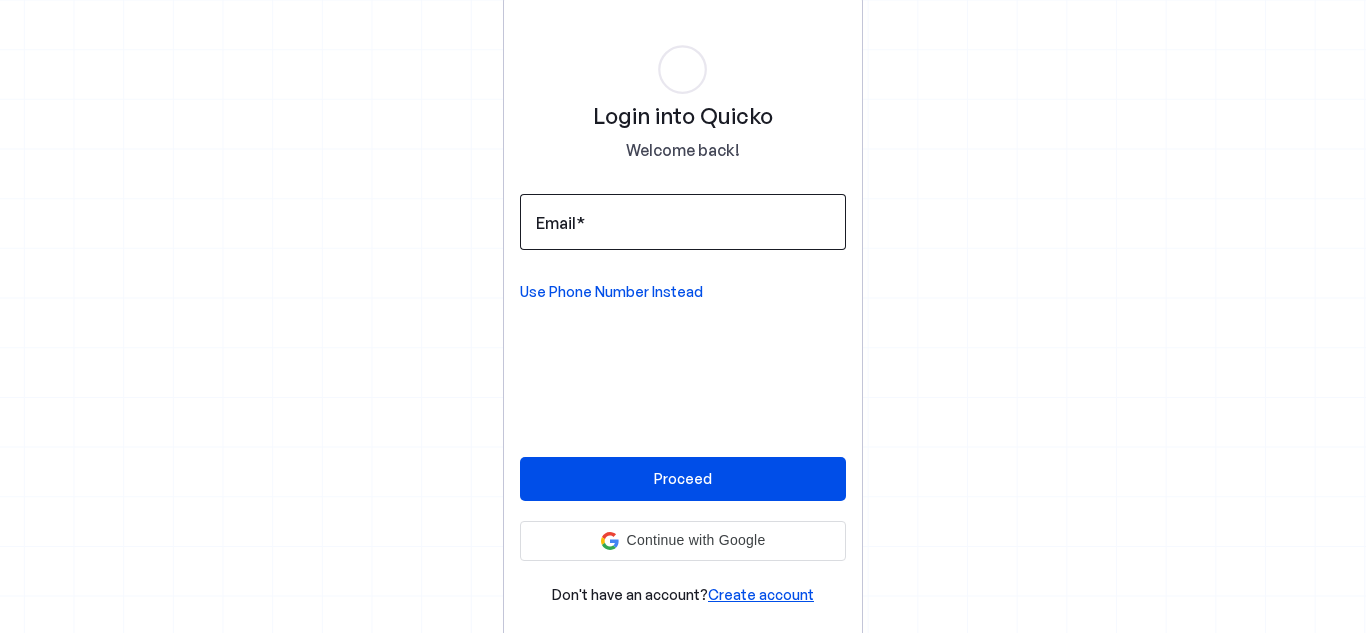 click on "Email" at bounding box center [683, 222] 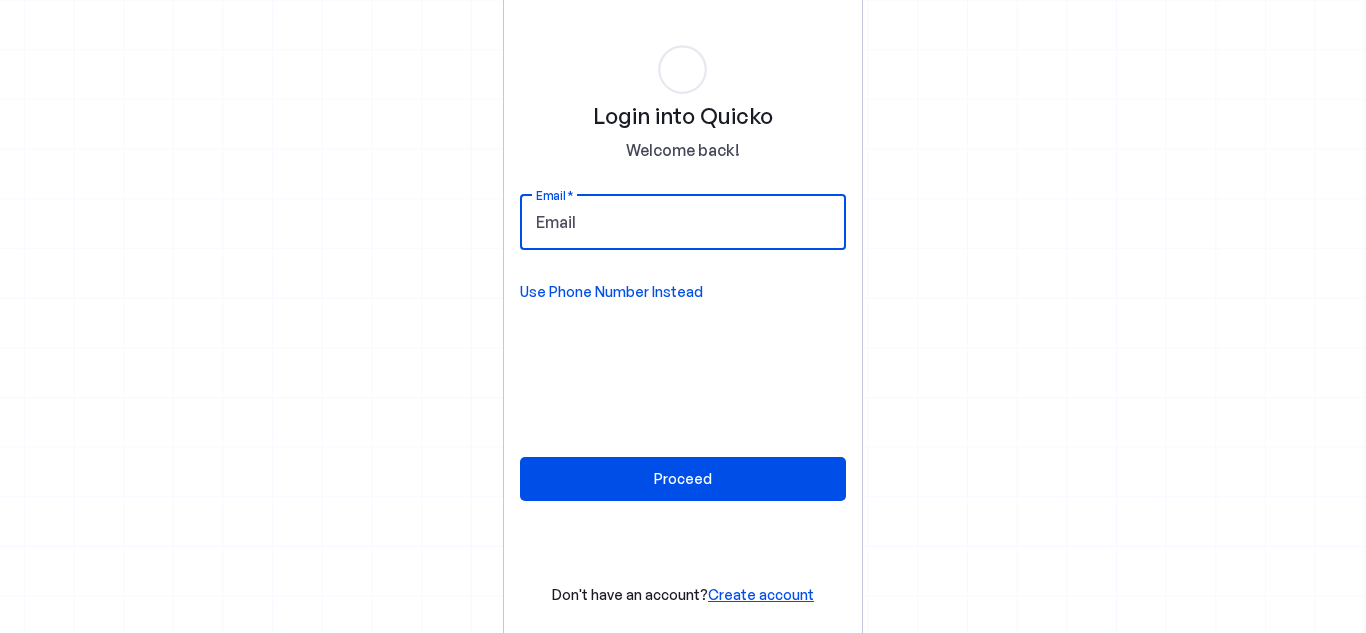 type on "abhilashnanda2012@gmail.com" 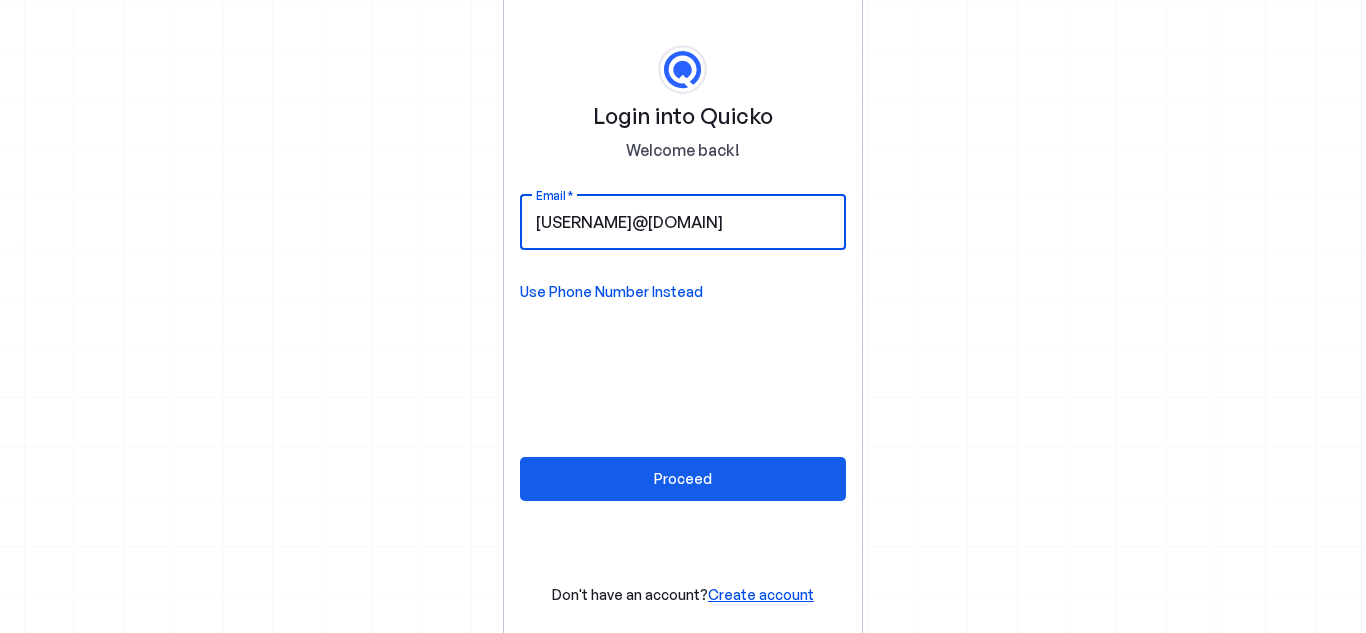 click at bounding box center (683, 479) 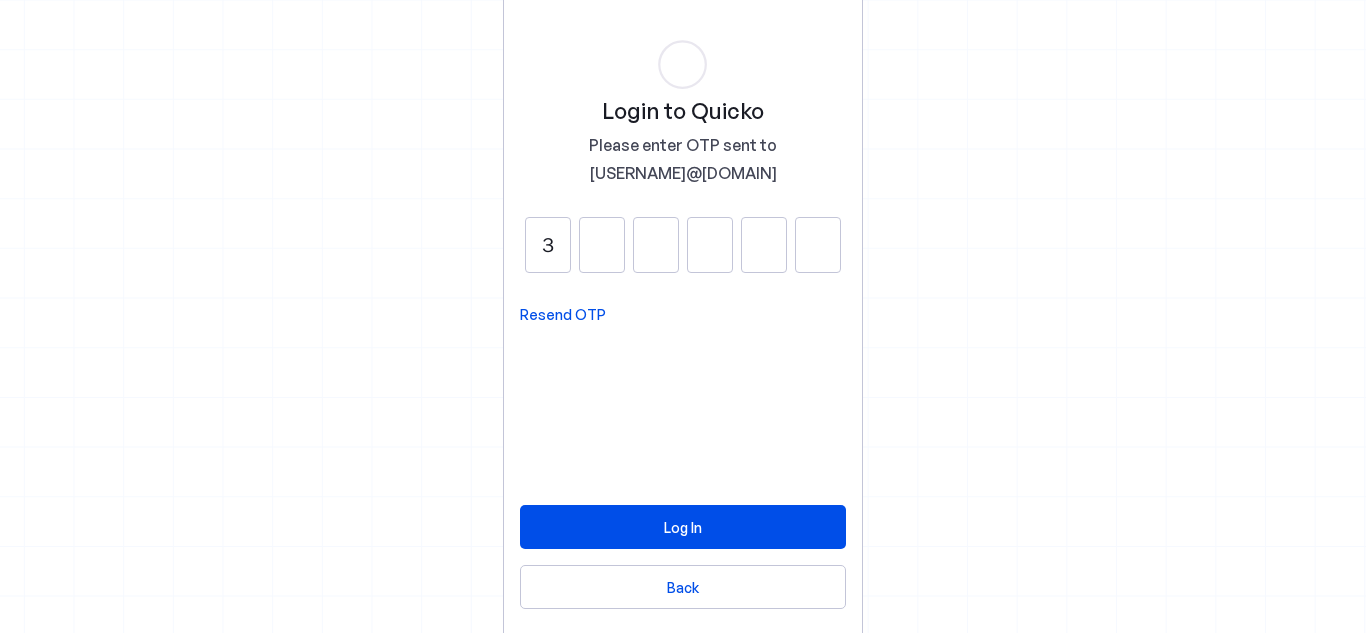 type on "3" 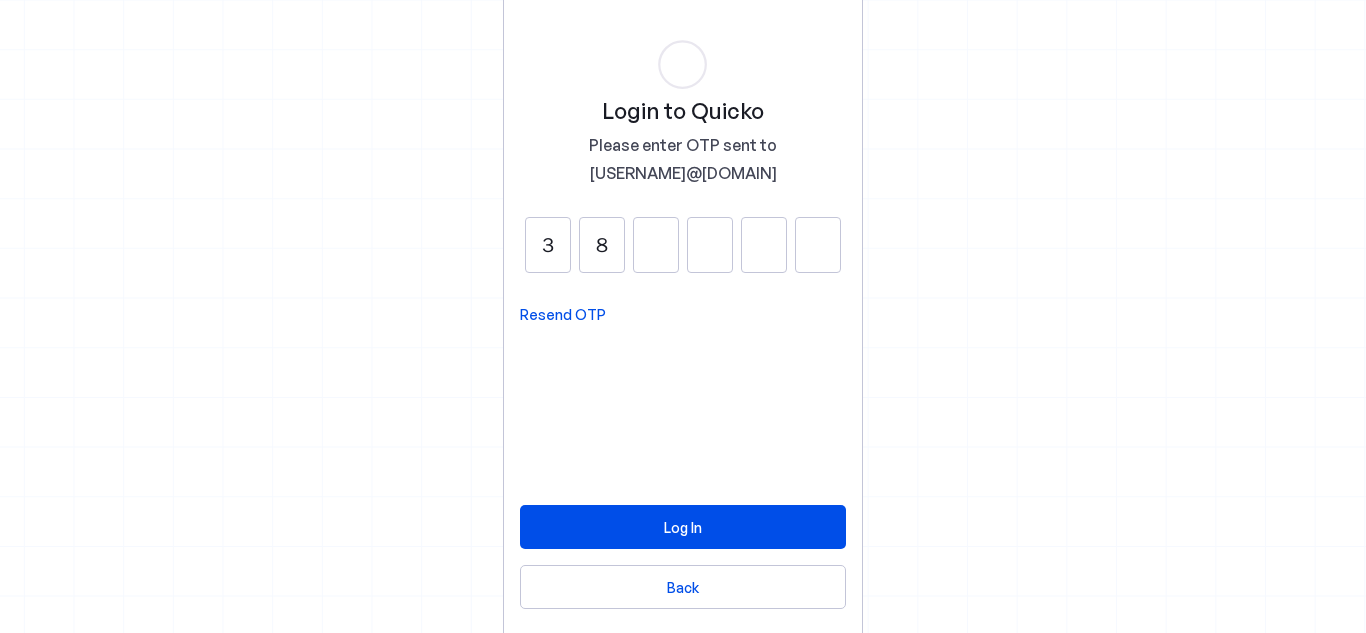 type on "8" 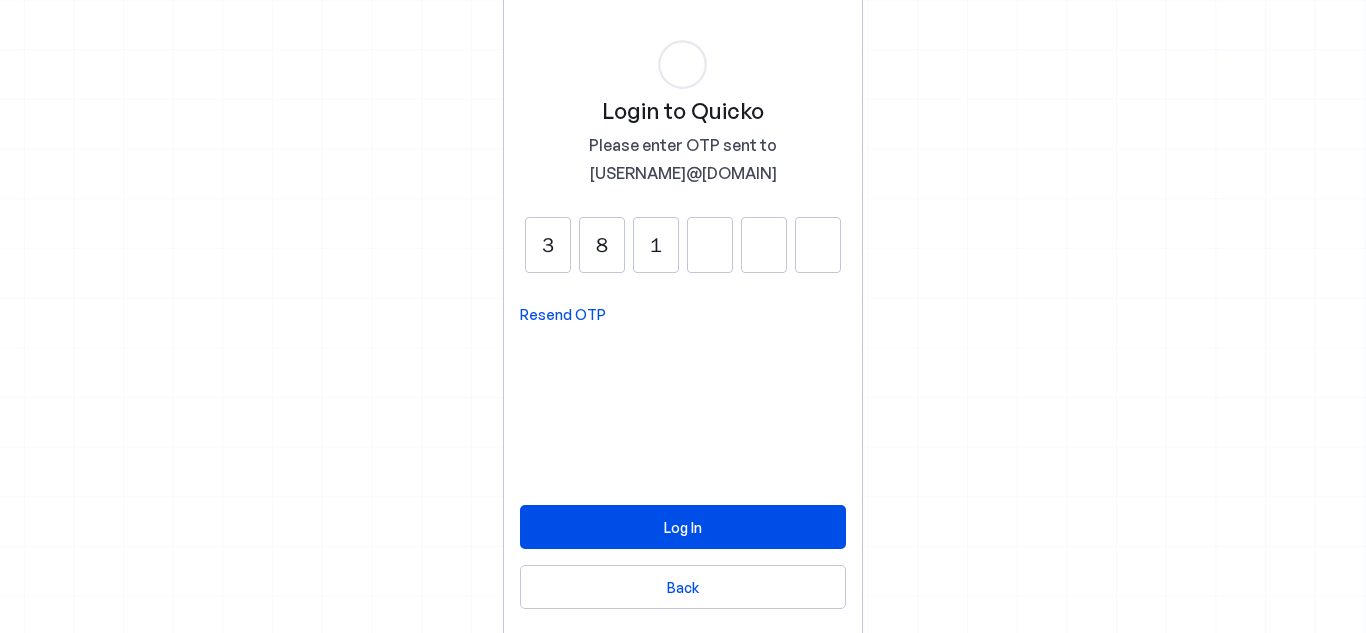 type on "1" 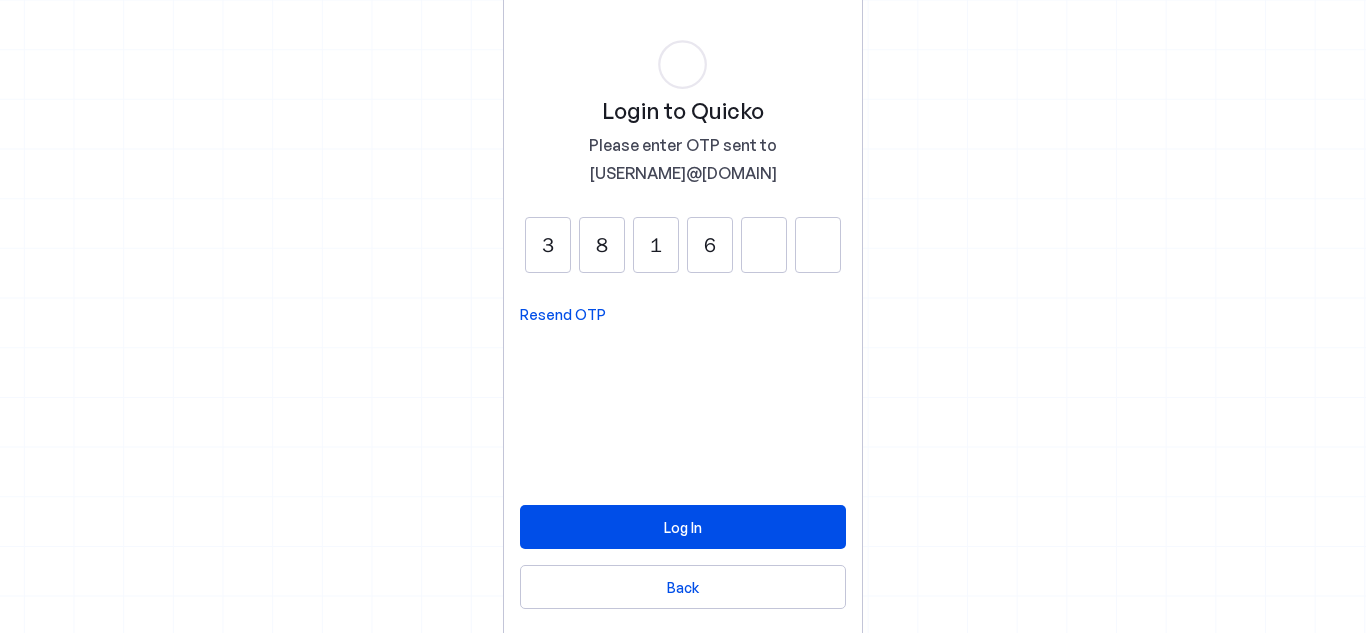 type on "6" 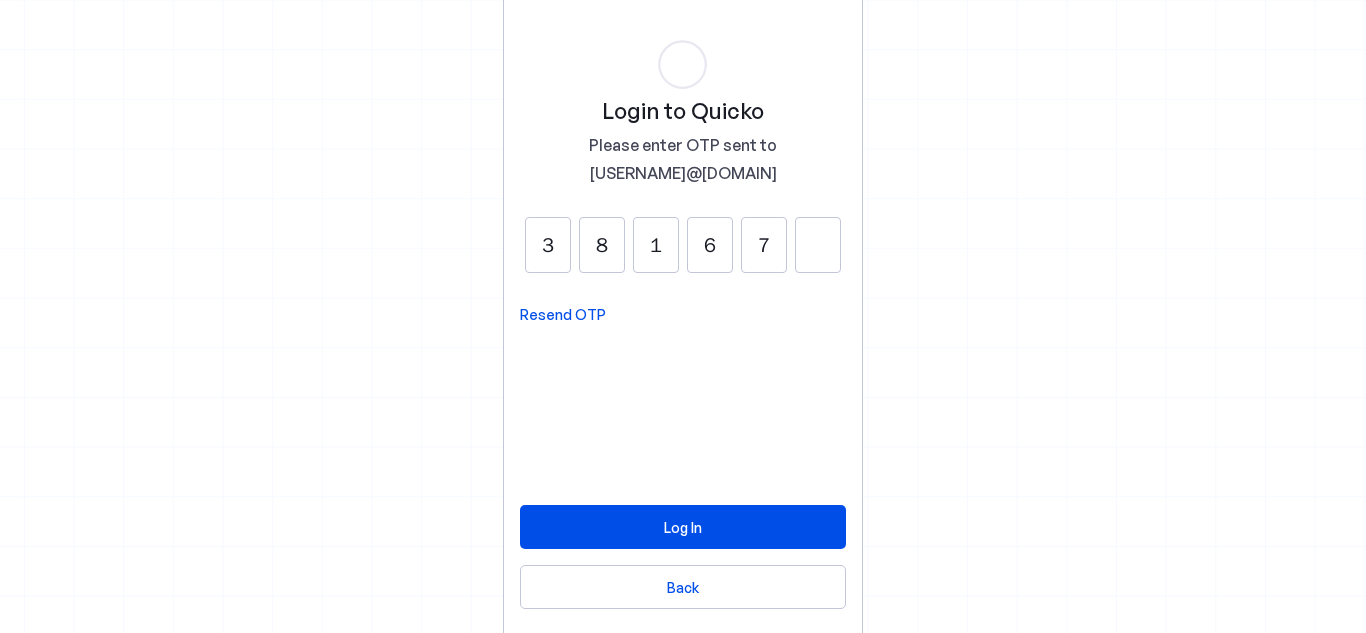 type on "7" 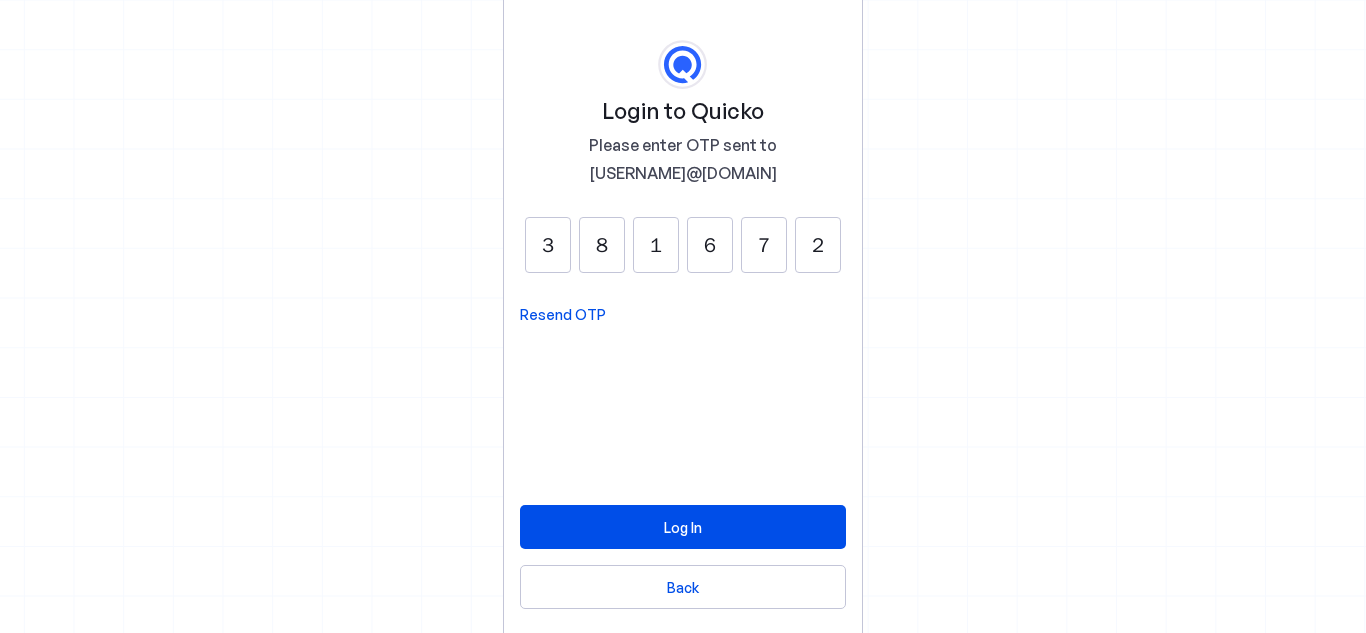 type on "2" 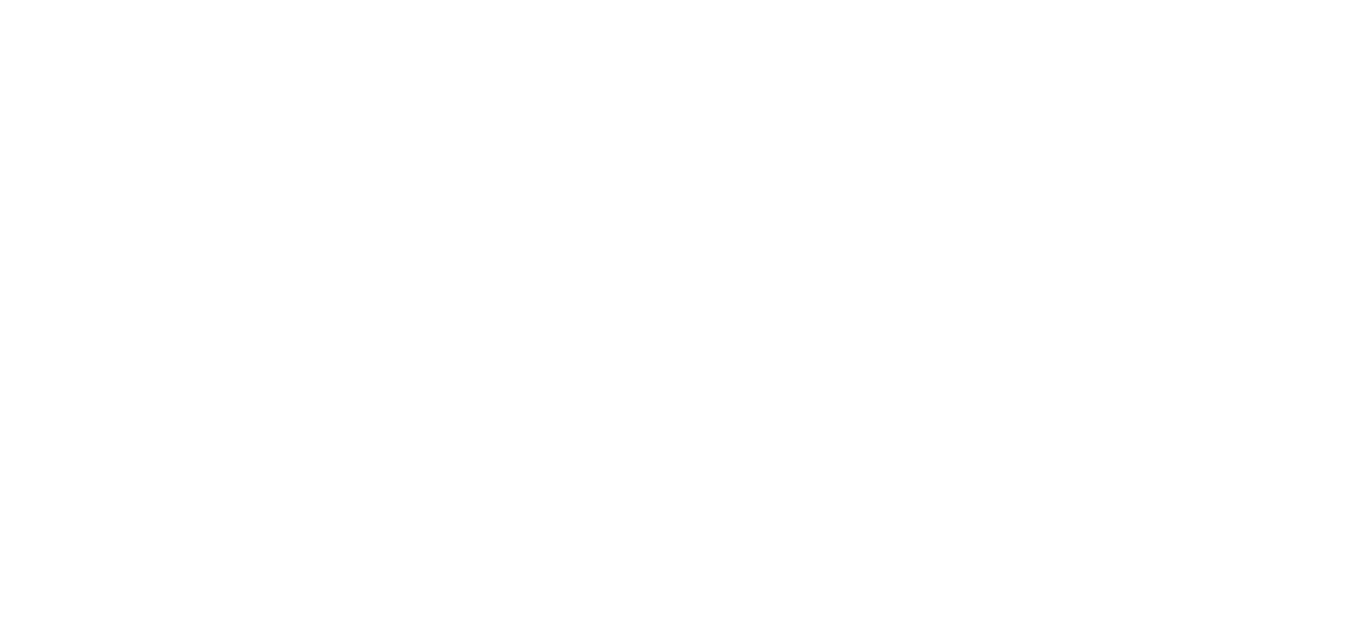 scroll, scrollTop: 0, scrollLeft: 0, axis: both 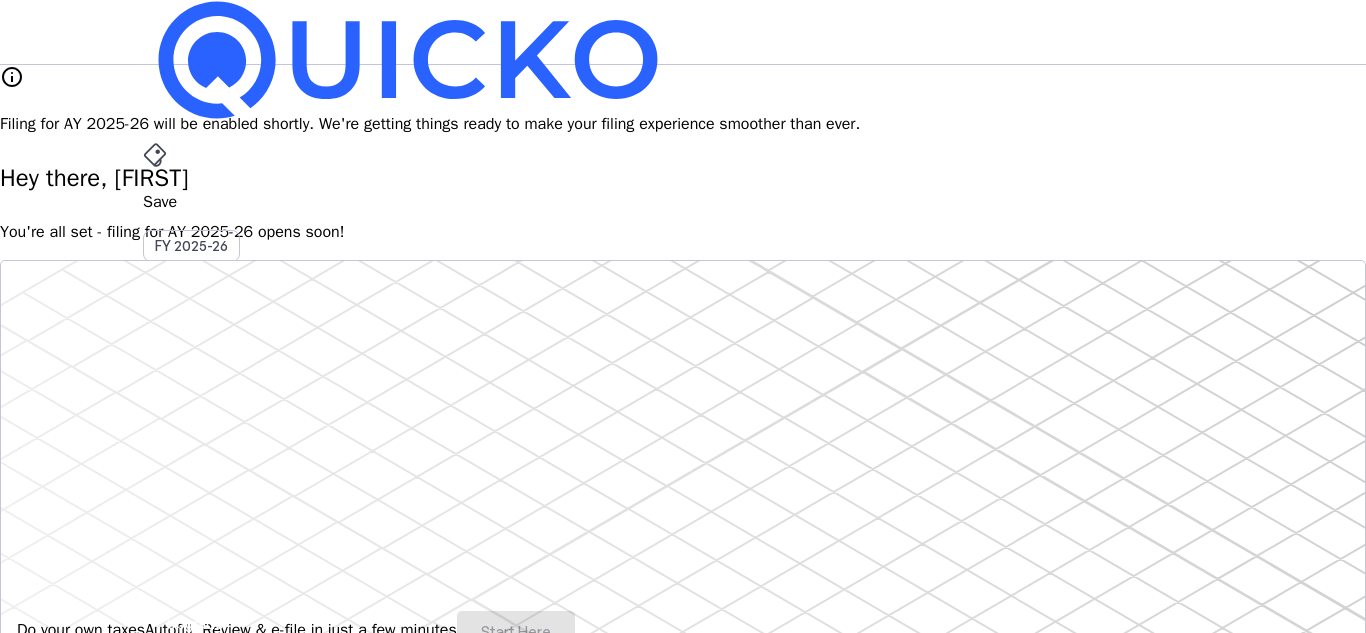 click on "More" at bounding box center [683, 496] 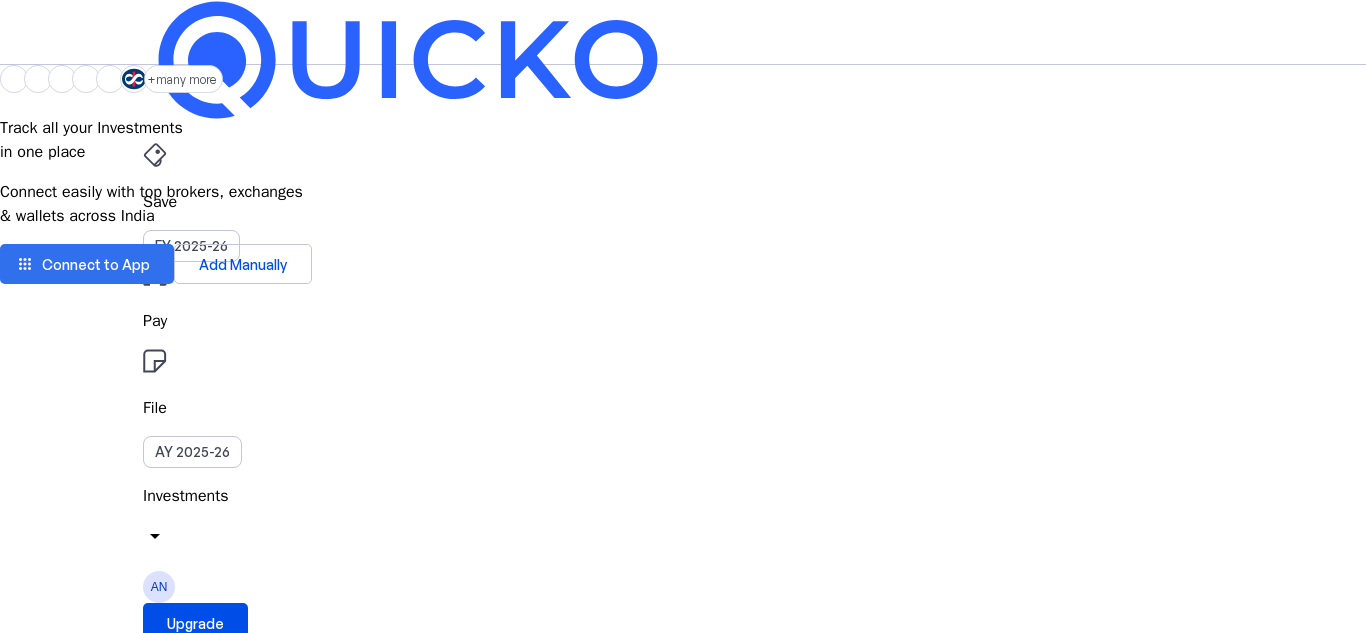 click on "Connect to App" at bounding box center [96, 264] 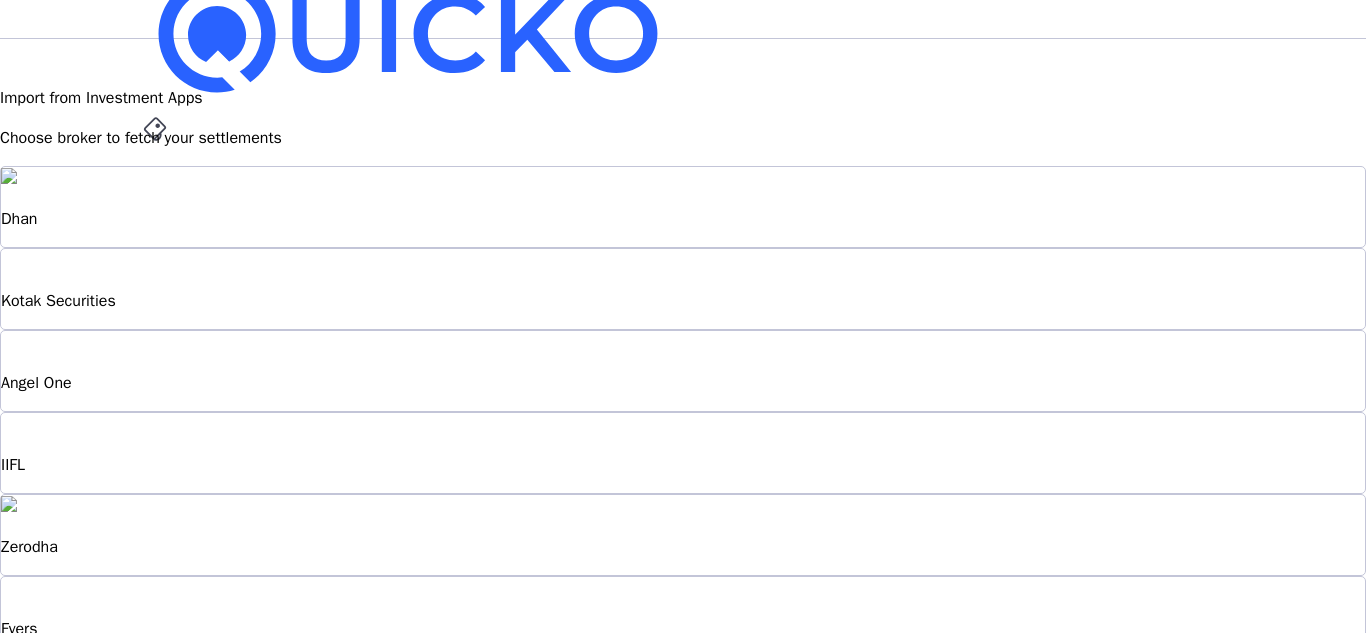 scroll, scrollTop: 27, scrollLeft: 0, axis: vertical 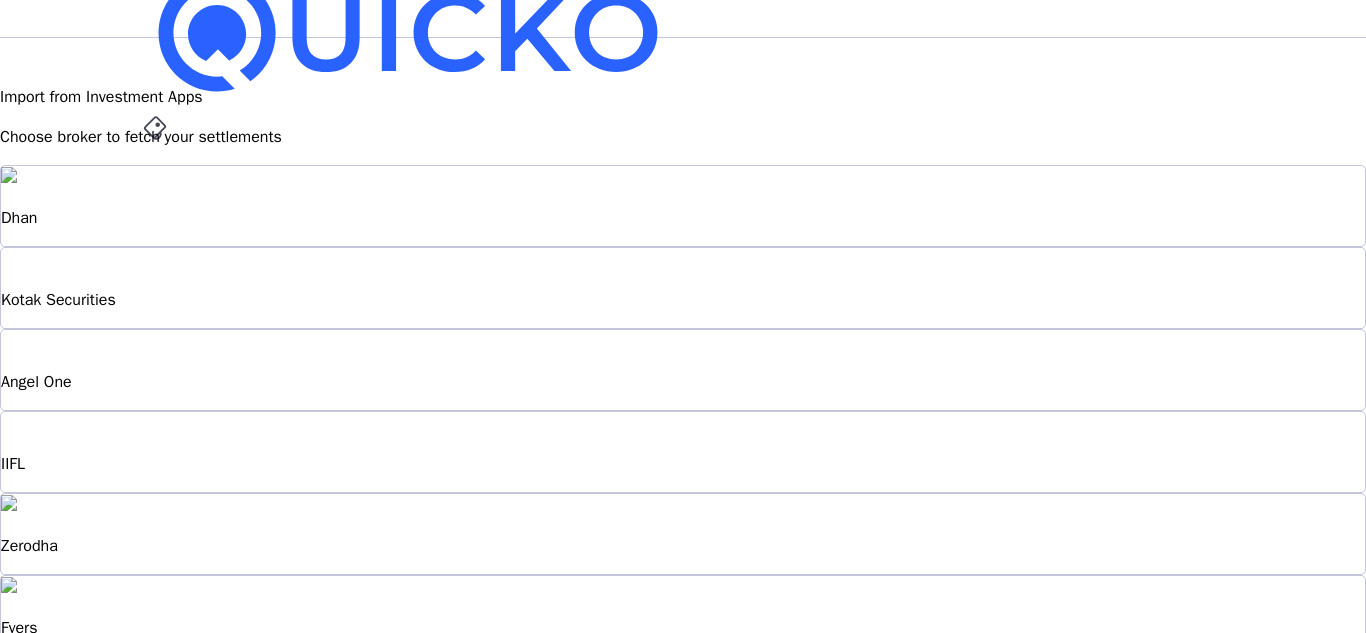 click on "Kotak Securities" at bounding box center (683, 218) 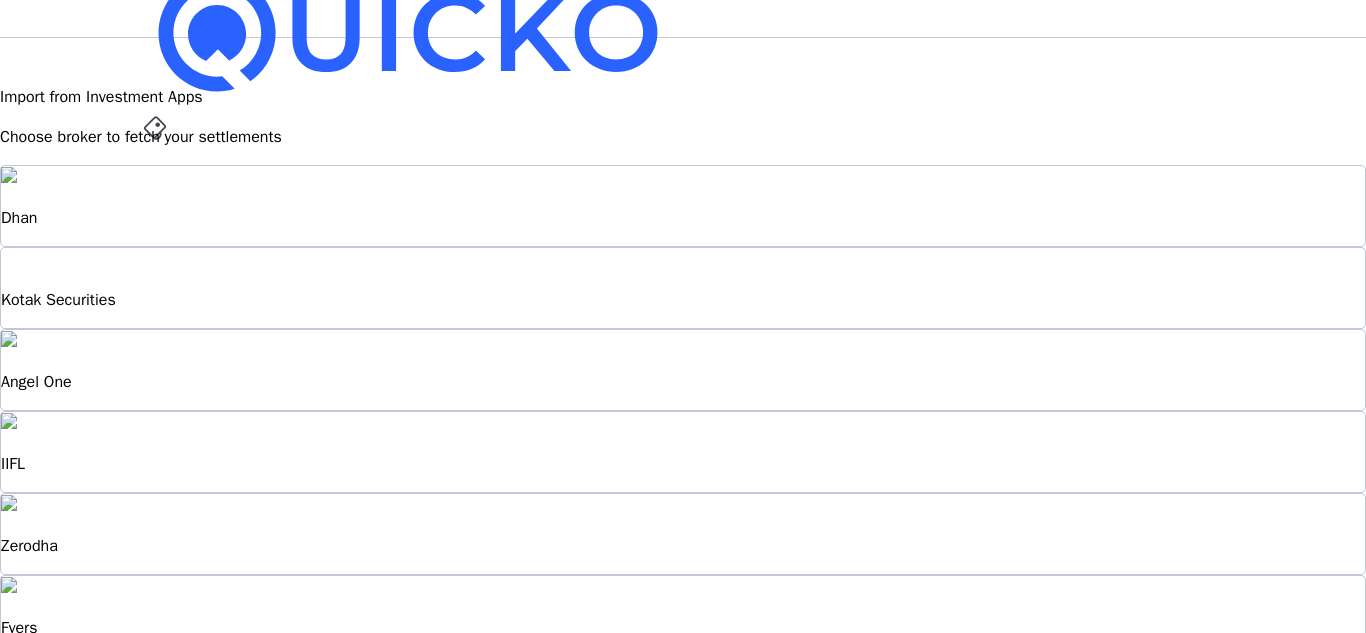 click on "Kotak Securities" at bounding box center [683, 288] 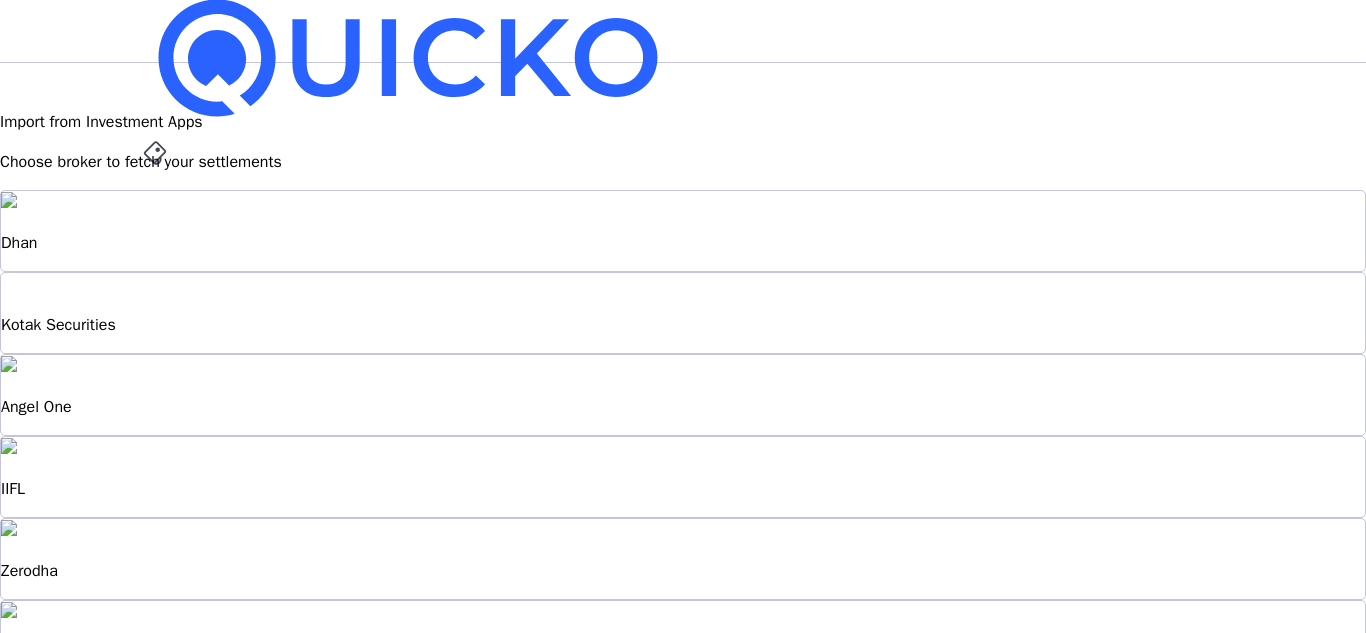 scroll, scrollTop: 1, scrollLeft: 0, axis: vertical 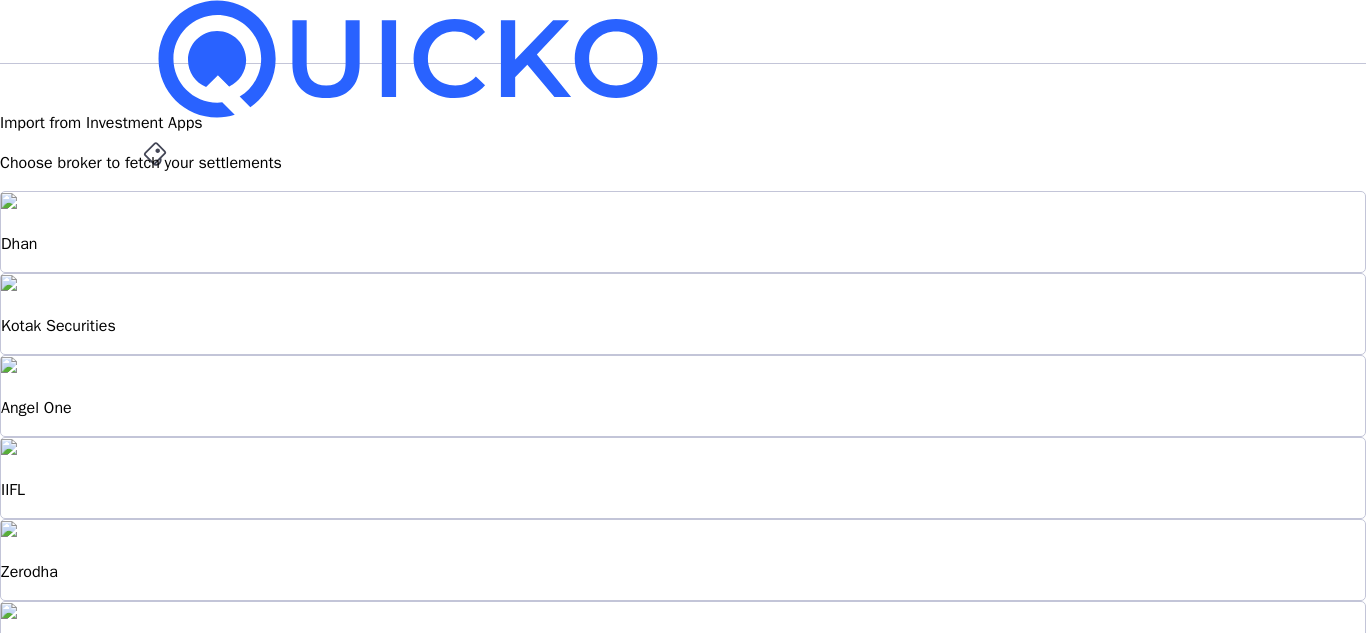 click on "Kotak Securities" at bounding box center [683, 244] 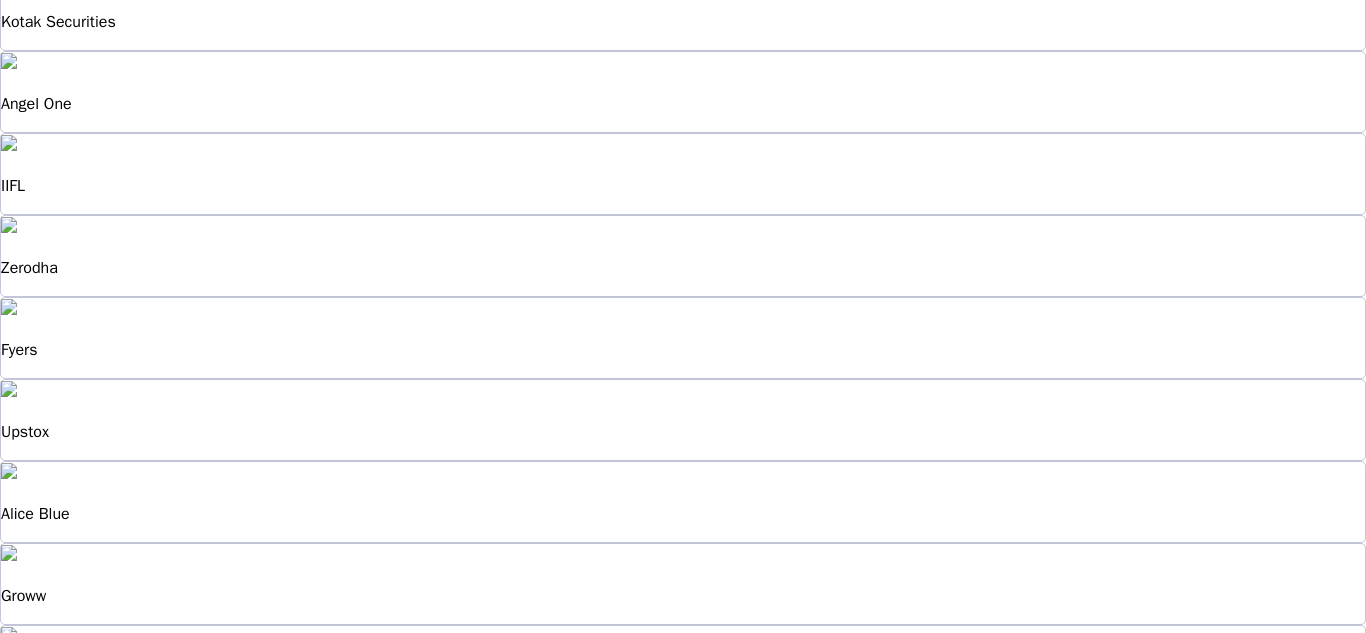 scroll, scrollTop: 542, scrollLeft: 0, axis: vertical 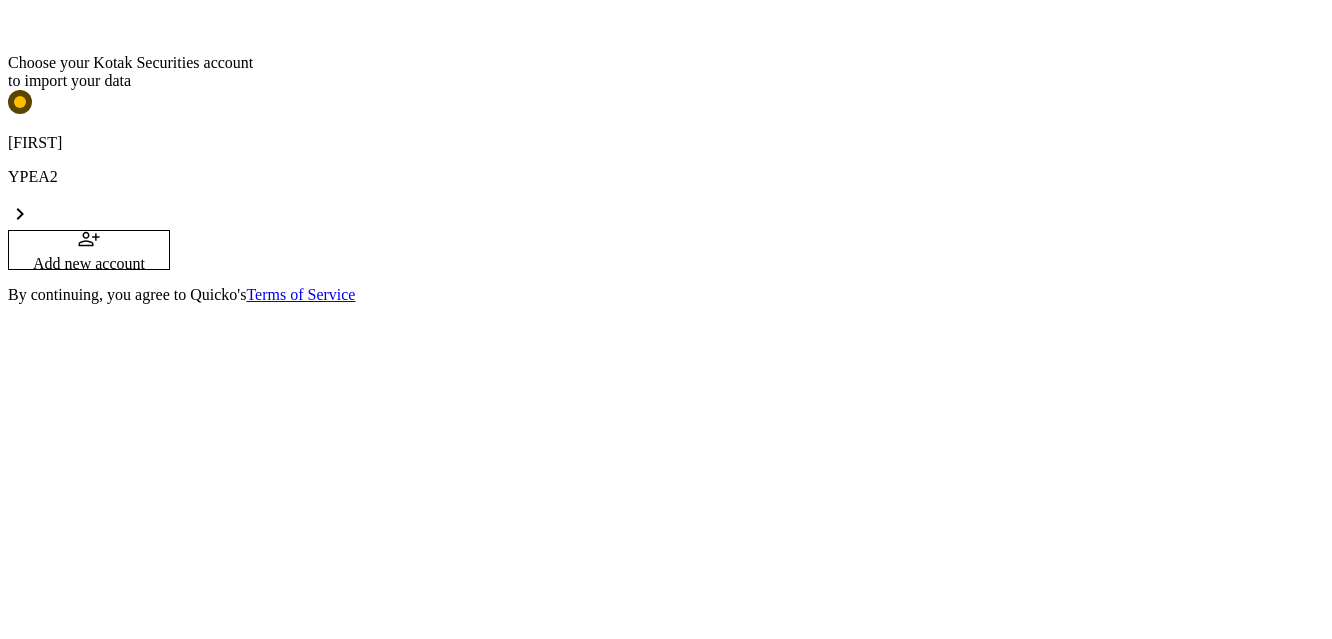 click on "YPEA2" at bounding box center [666, 177] 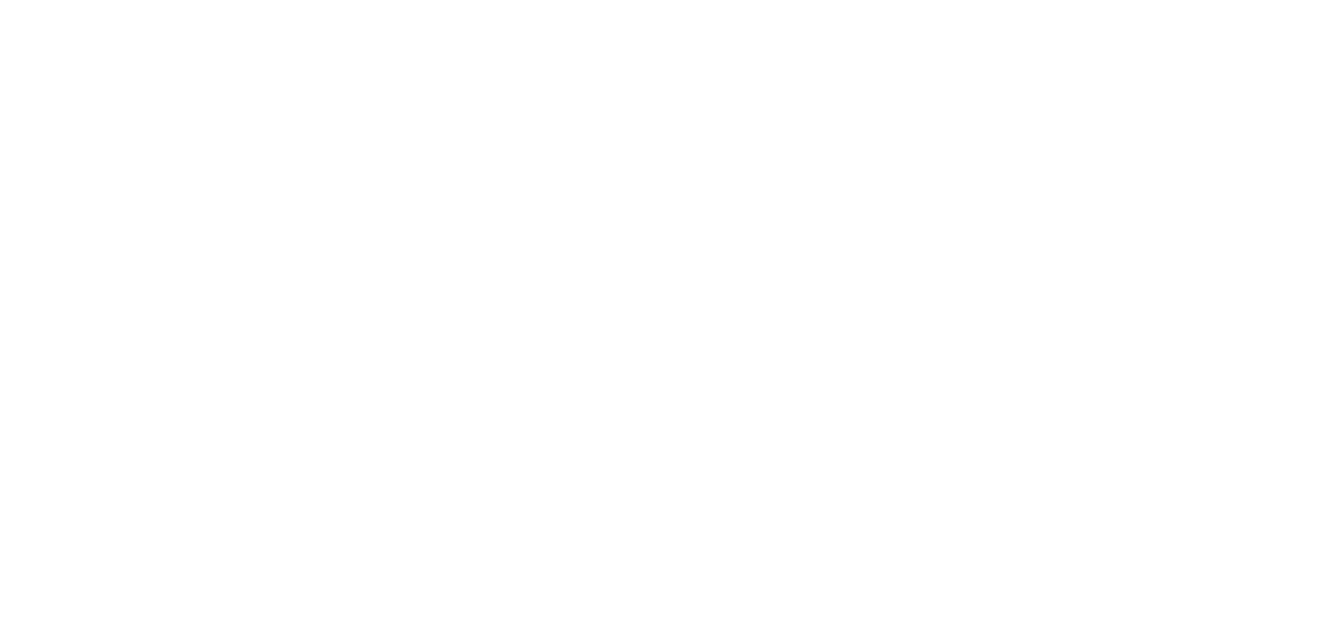 scroll, scrollTop: 0, scrollLeft: 0, axis: both 